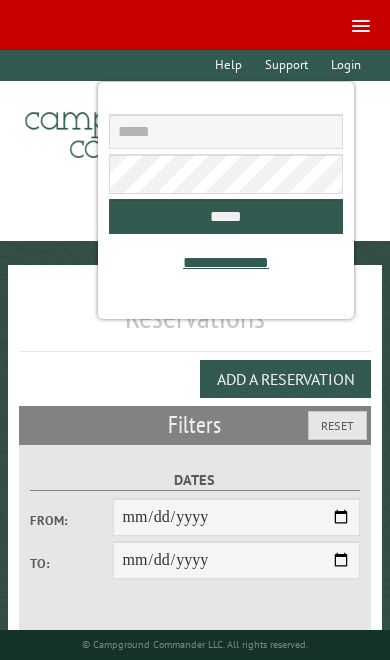 scroll, scrollTop: 0, scrollLeft: 0, axis: both 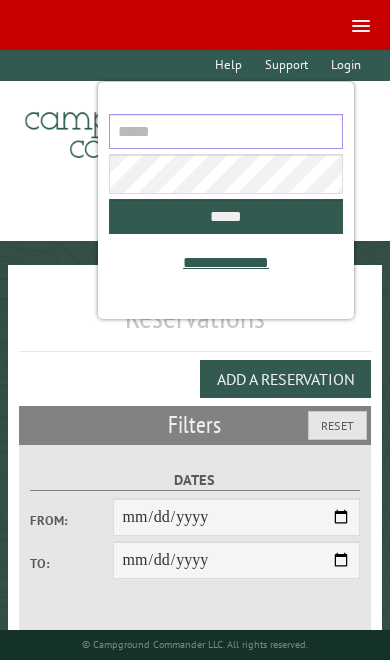 click at bounding box center [226, 131] 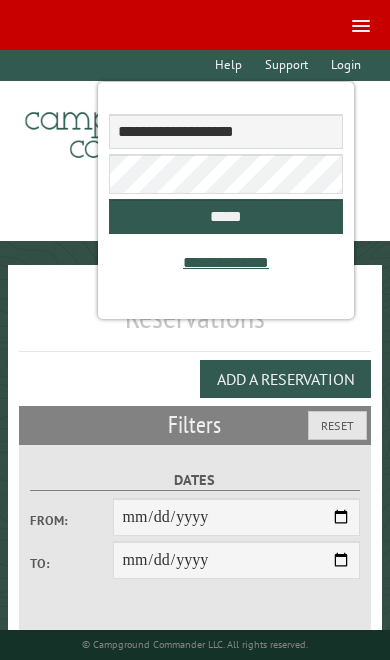 click on "*****" at bounding box center [226, 216] 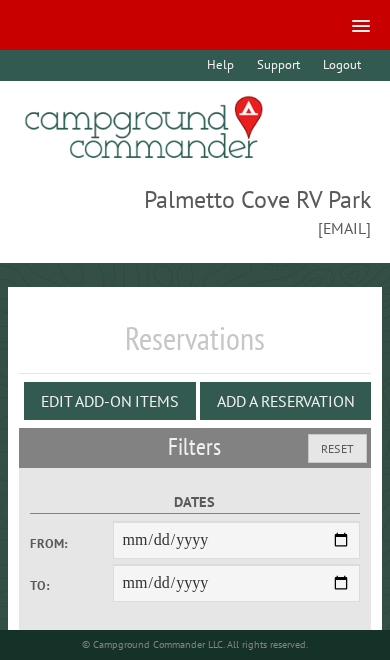 select on "***" 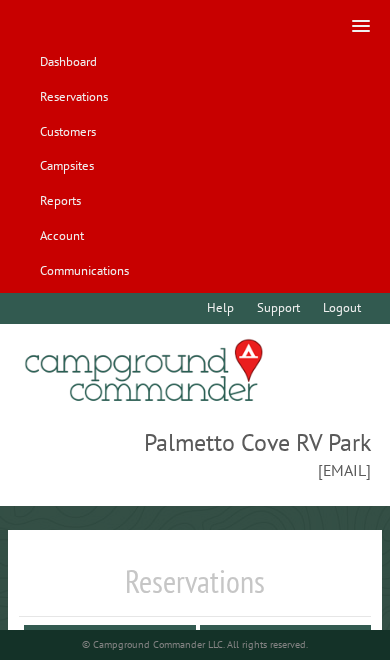 click on "Reports" at bounding box center (60, 201) 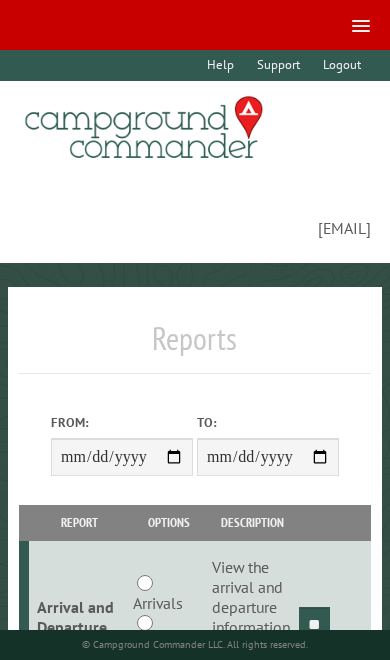 scroll, scrollTop: 0, scrollLeft: 0, axis: both 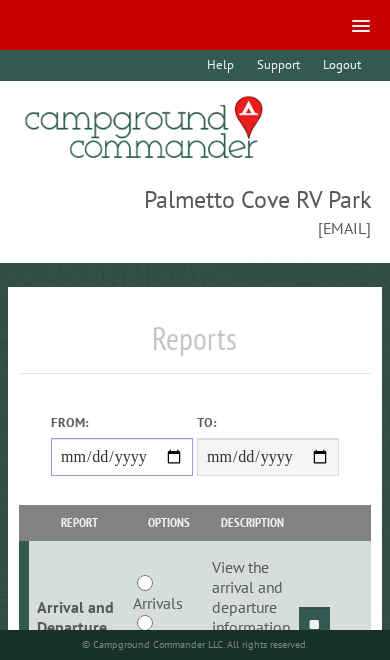 click on "From:" at bounding box center (122, 457) 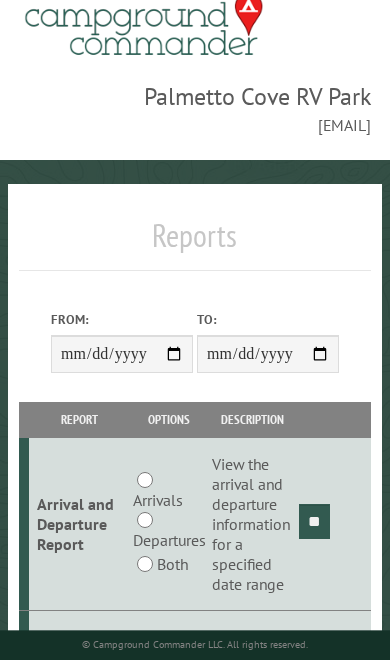 scroll, scrollTop: 103, scrollLeft: 0, axis: vertical 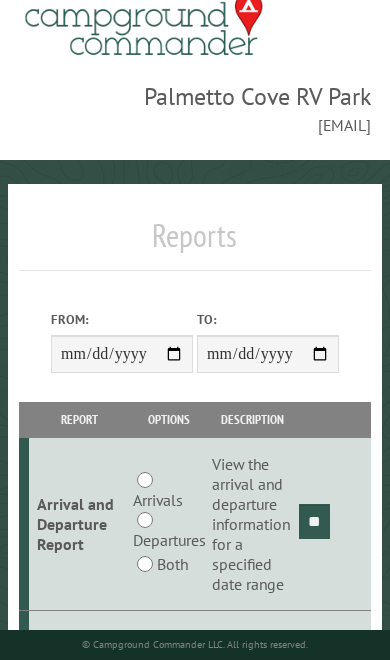 click on "**" at bounding box center [314, 521] 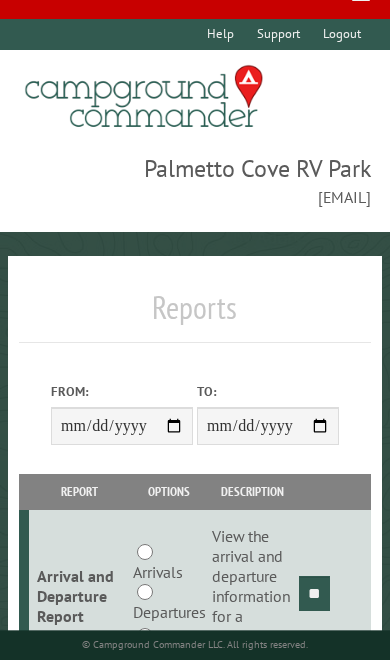 scroll, scrollTop: 0, scrollLeft: 0, axis: both 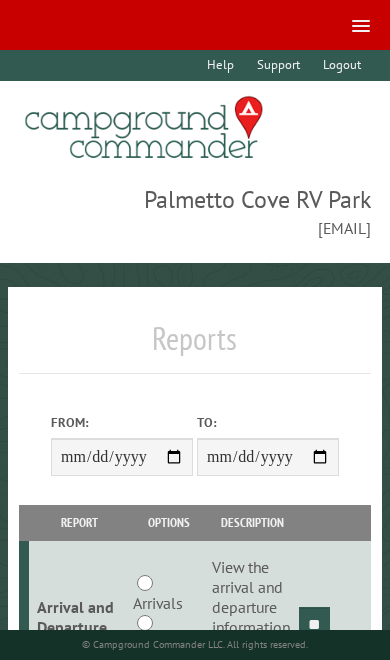 click at bounding box center (361, 31) 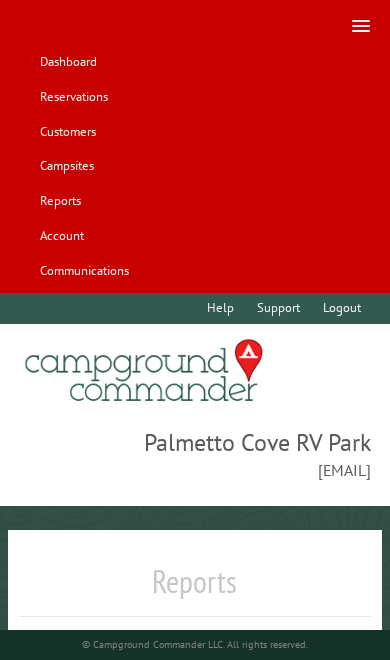click on "Reservations" at bounding box center (73, 97) 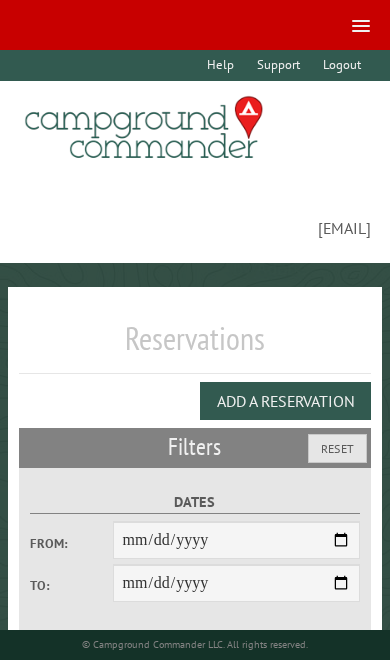 scroll, scrollTop: 0, scrollLeft: 0, axis: both 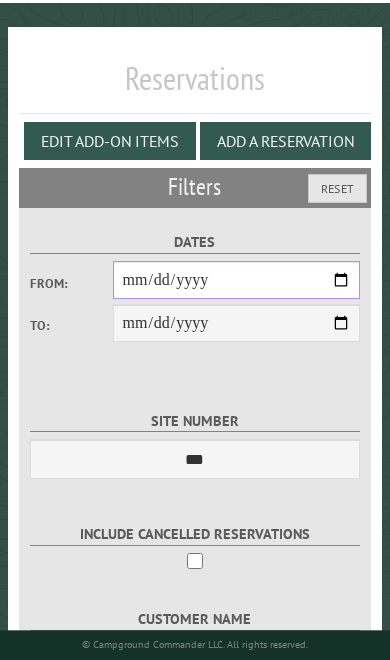 click on "From:" at bounding box center [236, 280] 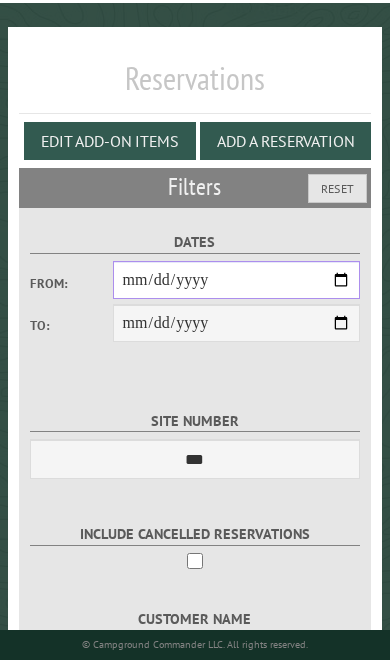 type on "**********" 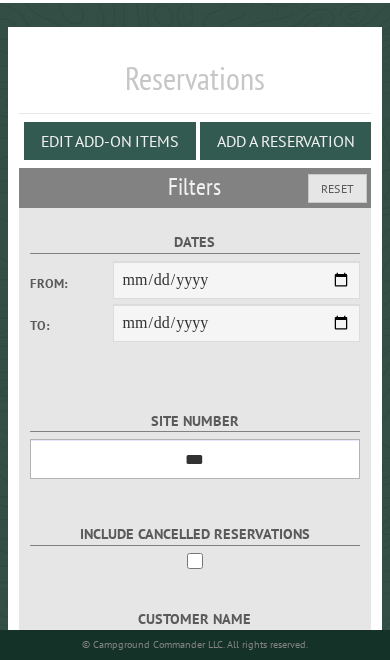click on "*** **** **** **** **** **** **** **** **** **** **** **** **** **** **** **** **** **** **** **** **** **** **** **** **** **** **** **** **** **** **** **** **** **** **** **** **** **** **** **** **** **** **** **** **** **** **** **** **** **** **** **** **** **** **** **** **** **** **** **** **** **** **** **** **** **** **** **** **** **** **** **** **** **** **** **** **** **** **** **** **** **** **** **** **** **** **** **** **** **** **** **** **** **** **** **** **** **** **** **** **** **** **** **** **** **** **** **** **** **** **** **** **** **** **** **** **** **** **** **** **** **** **** **** **** **** **** **** **** **** **** **** **** **** **** **** **** **** **** **** **** **** **** **** **** **** ****" at bounding box center [195, 459] 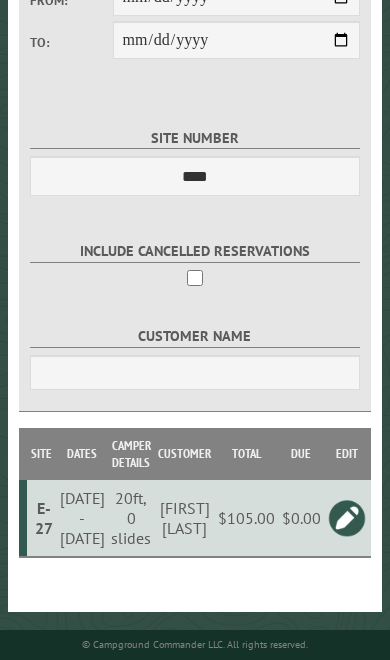 scroll, scrollTop: 611, scrollLeft: 0, axis: vertical 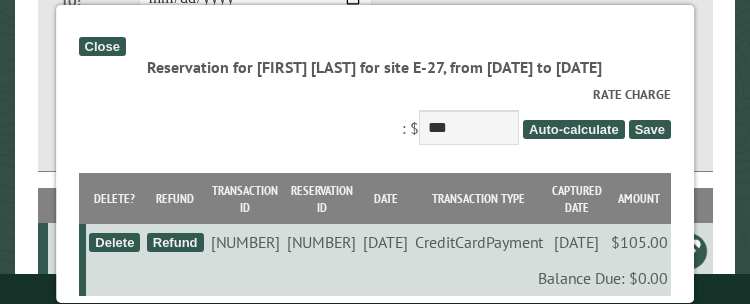 click on "Close" at bounding box center (102, 46) 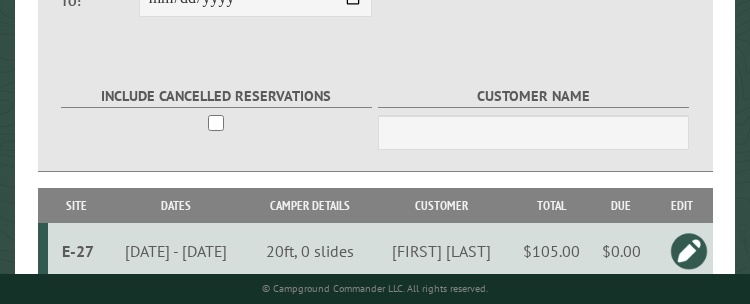 click on "Michael George" at bounding box center (441, 251) 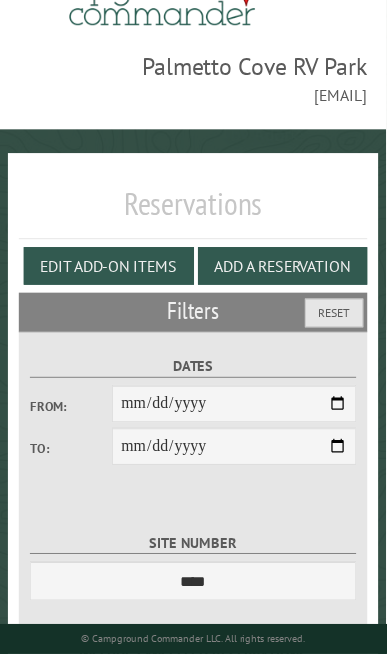 scroll, scrollTop: 0, scrollLeft: 0, axis: both 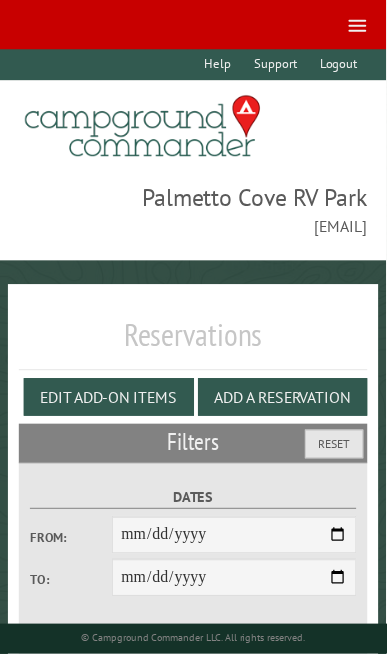 click at bounding box center [361, 26] 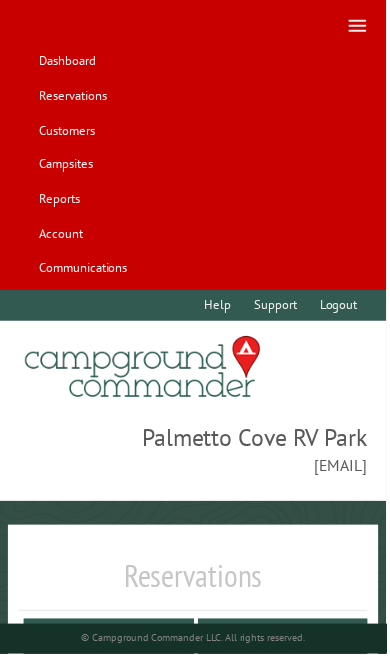 click on "Customers" at bounding box center (67, 131) 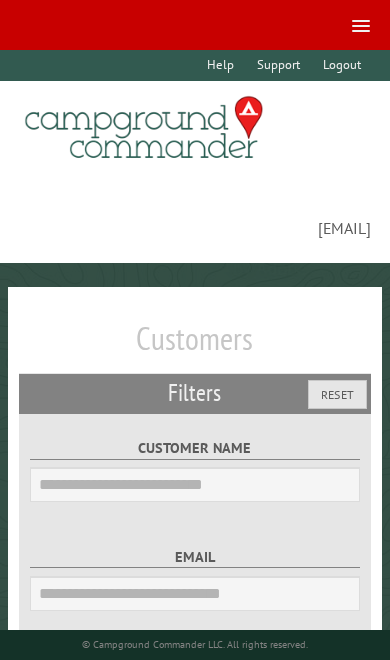 scroll, scrollTop: 0, scrollLeft: 0, axis: both 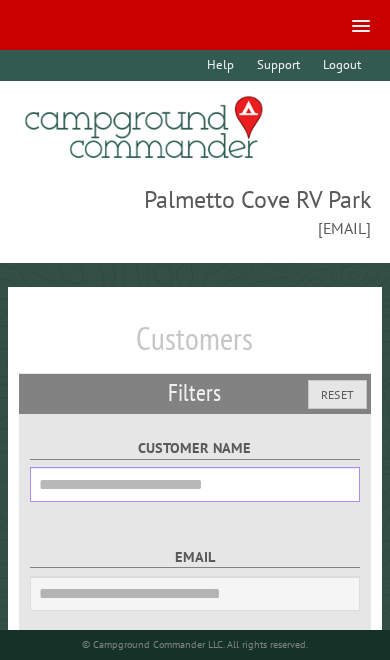 click on "Customer Name" at bounding box center (195, 484) 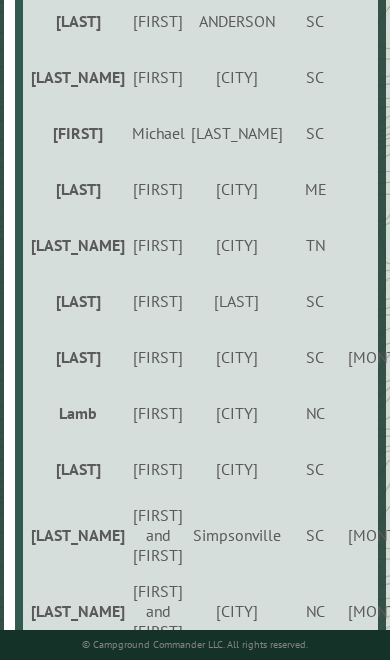 scroll, scrollTop: 1159, scrollLeft: 0, axis: vertical 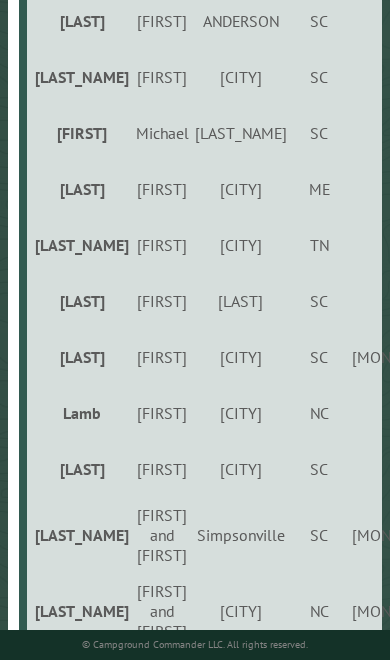 click on "[FIRST]" at bounding box center (79, 133) 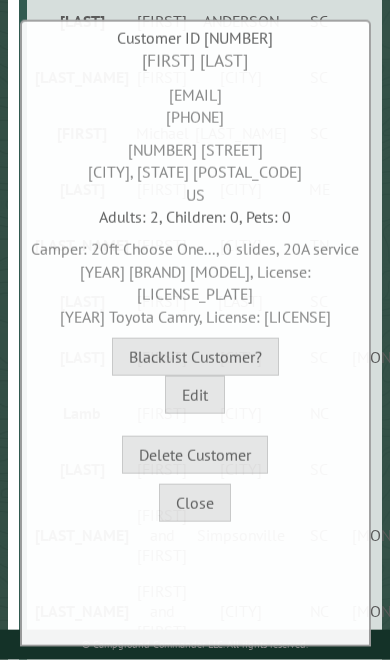 click on "Close" at bounding box center (195, 503) 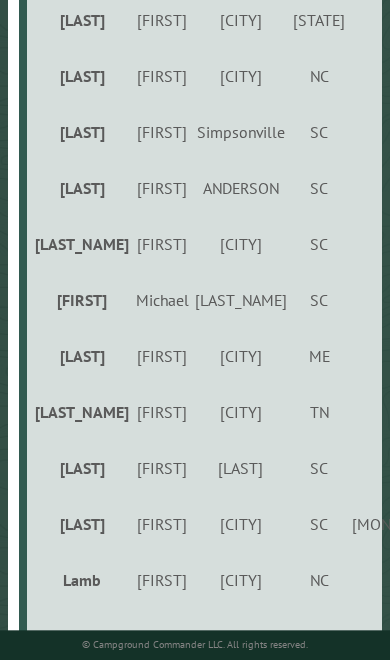 scroll, scrollTop: 990, scrollLeft: 0, axis: vertical 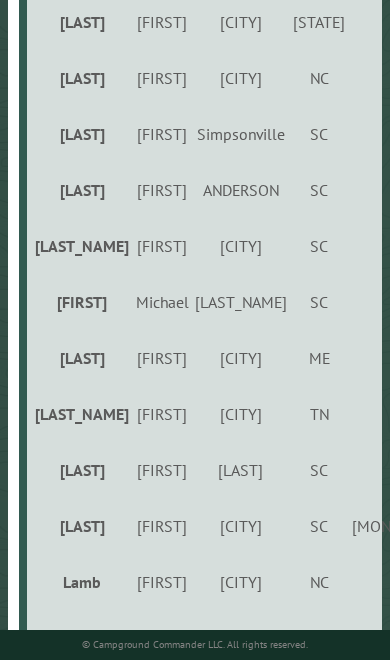 click on "[LAST]" at bounding box center (79, 134) 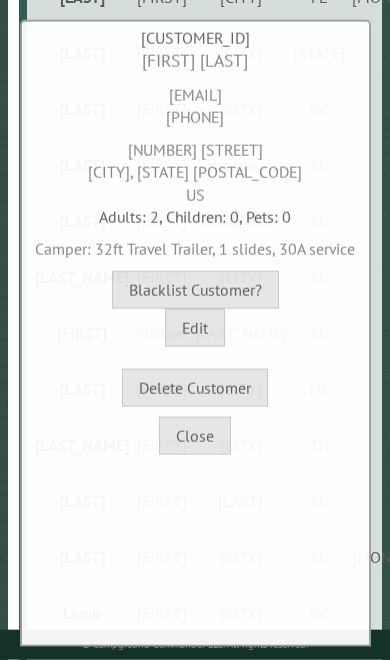 scroll, scrollTop: 962, scrollLeft: 0, axis: vertical 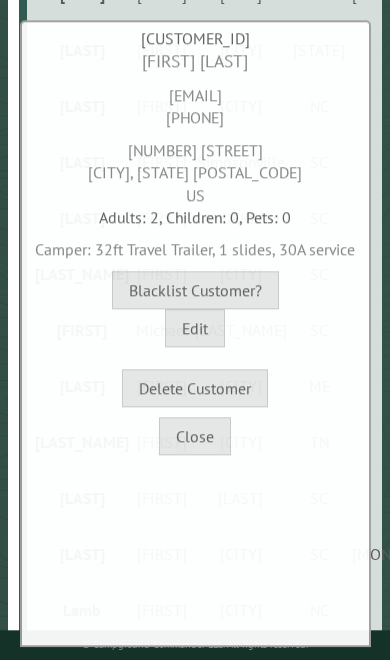 click on "Close" at bounding box center (195, 436) 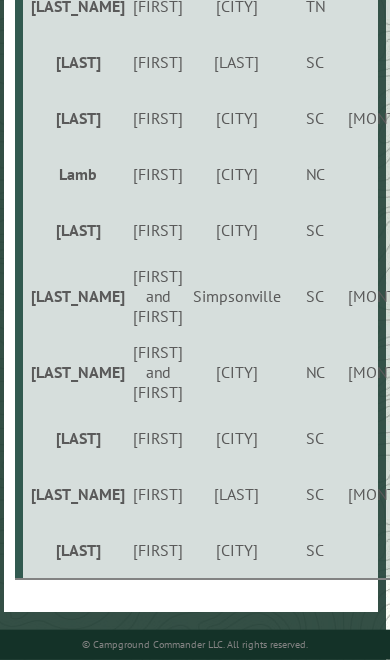 scroll, scrollTop: 1463, scrollLeft: 0, axis: vertical 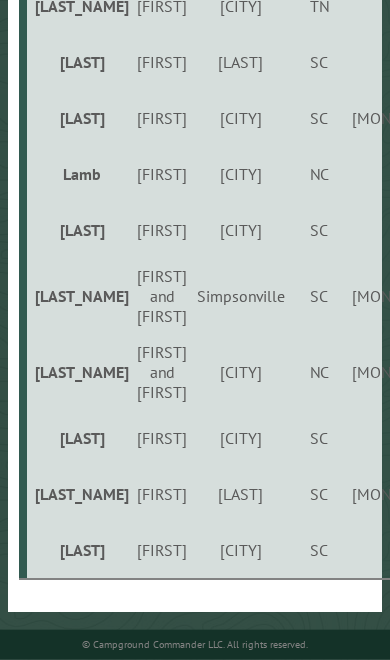 click on "[LAST]" at bounding box center (79, 438) 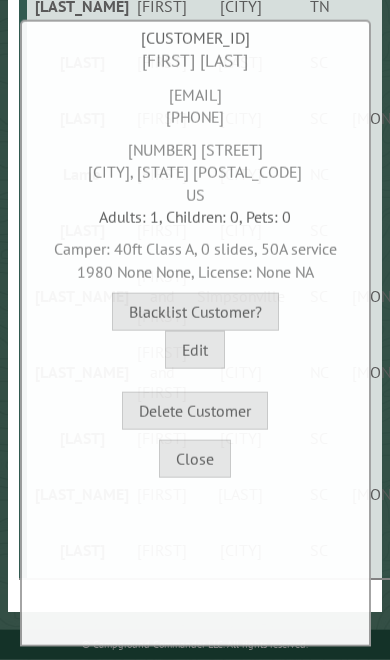 scroll, scrollTop: 1464, scrollLeft: 0, axis: vertical 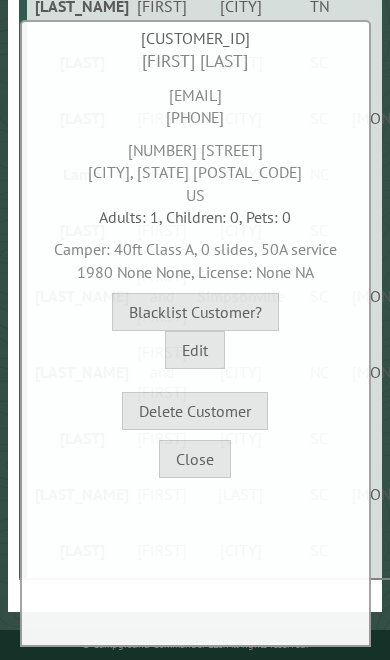 click on "Close" at bounding box center (195, 459) 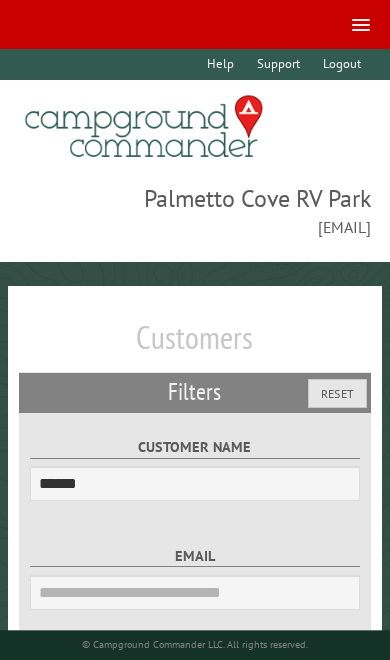 scroll, scrollTop: 0, scrollLeft: 0, axis: both 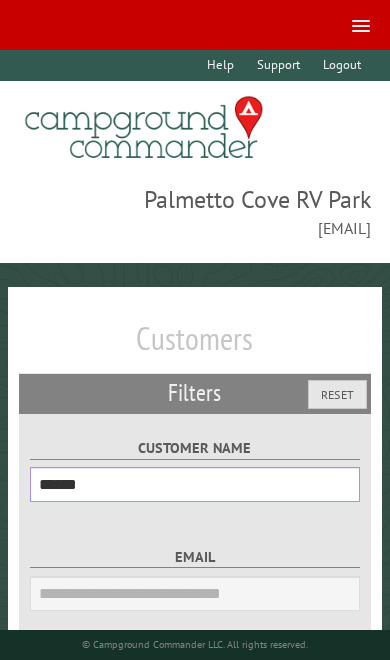 click on "******" at bounding box center (195, 484) 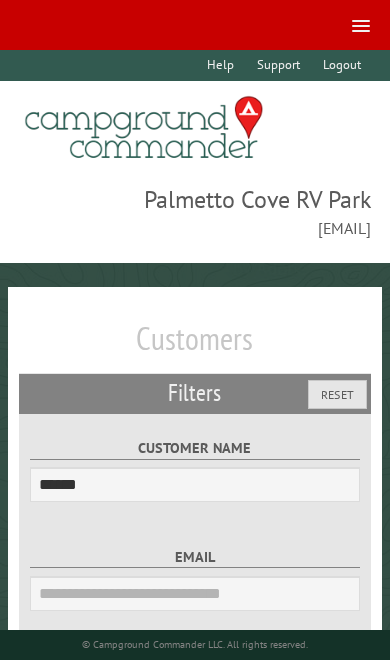 scroll, scrollTop: 287, scrollLeft: 0, axis: vertical 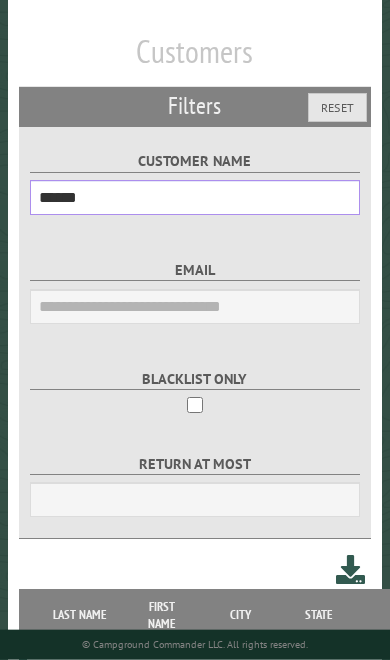 click on "******" at bounding box center (195, 197) 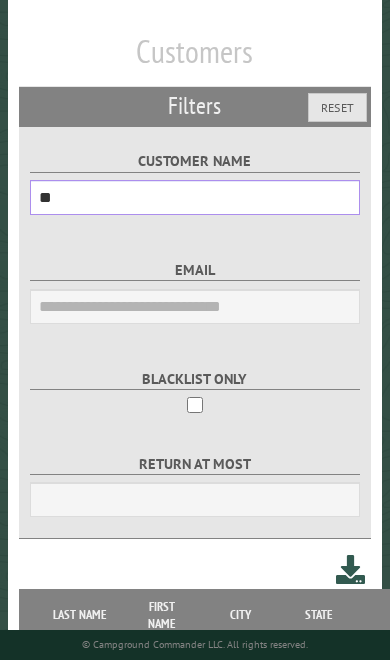 type on "*" 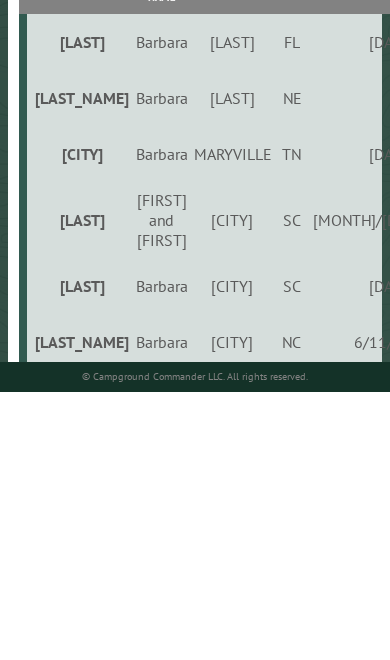 scroll, scrollTop: 647, scrollLeft: 0, axis: vertical 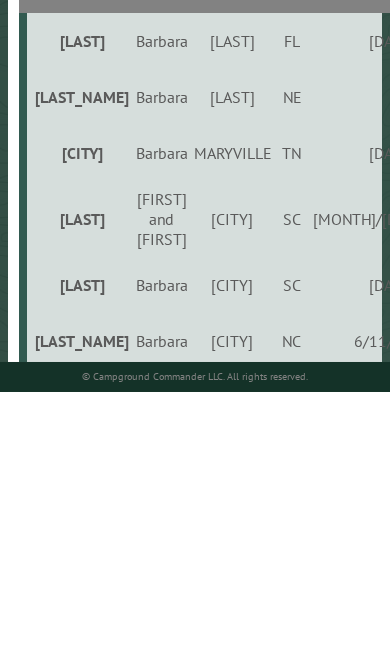 type on "*******" 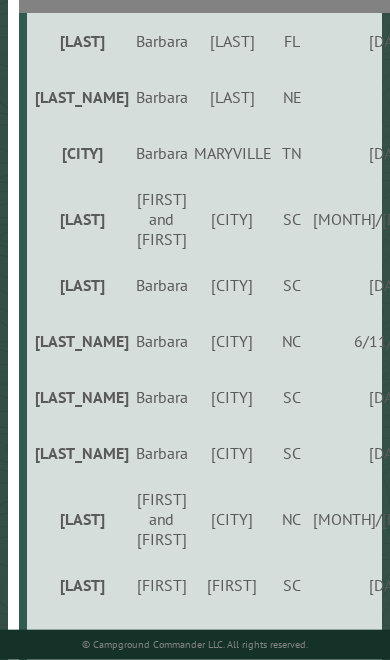 scroll, scrollTop: 916, scrollLeft: 7, axis: both 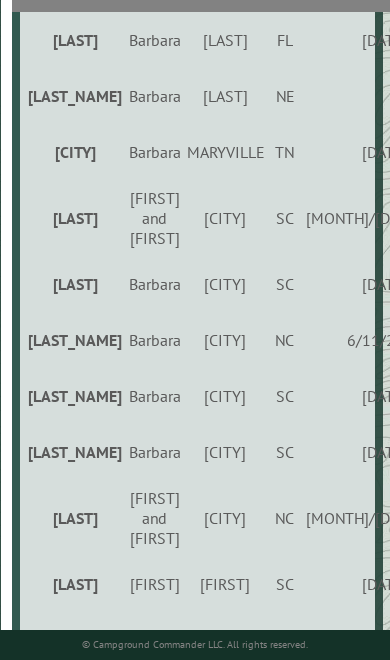 click on "[LAST_NAME]" at bounding box center (72, 96) 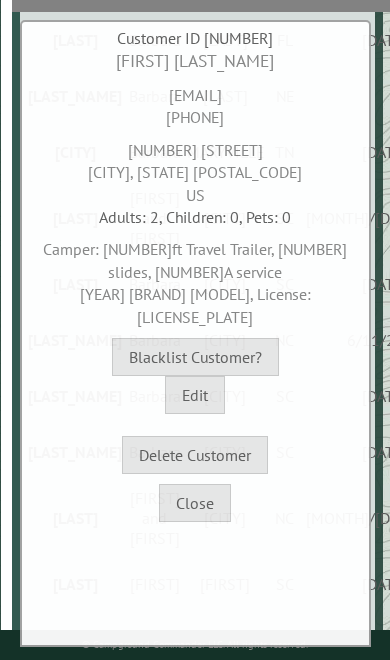 click on "Close" at bounding box center [195, 503] 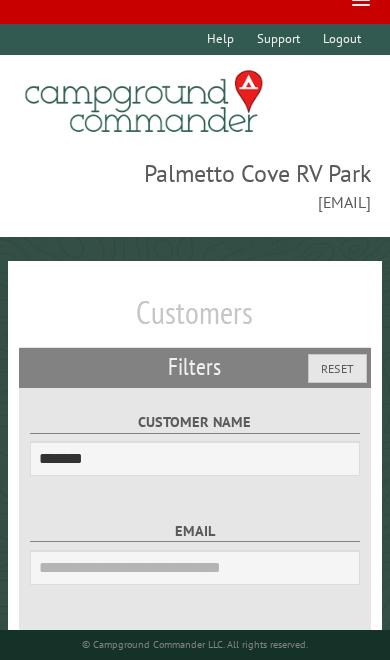 scroll, scrollTop: 0, scrollLeft: 0, axis: both 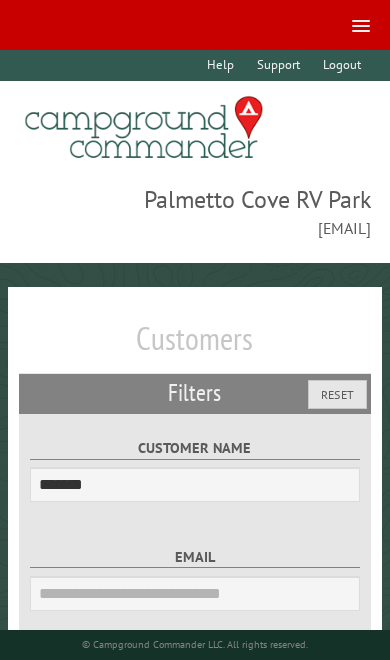click at bounding box center (357, 24) 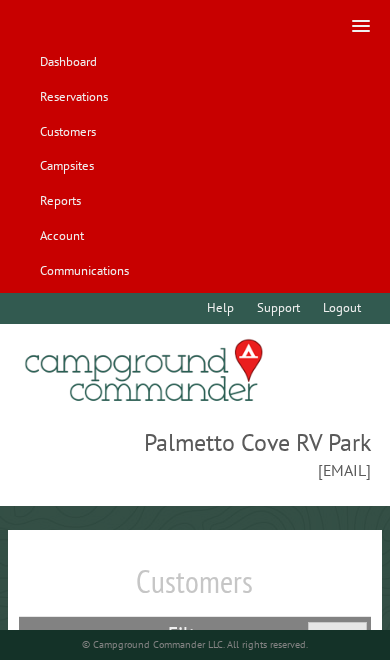 click on "Reports" at bounding box center [60, 201] 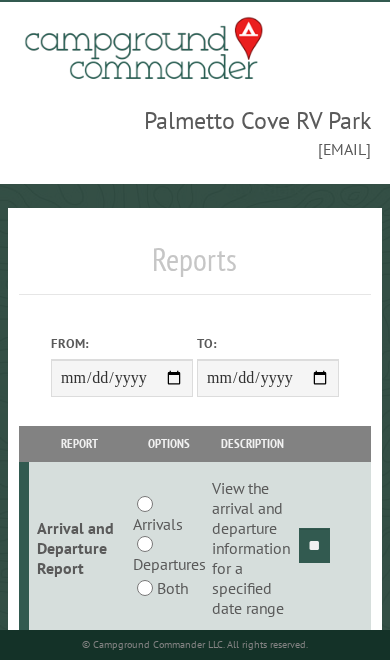 scroll, scrollTop: 82, scrollLeft: 0, axis: vertical 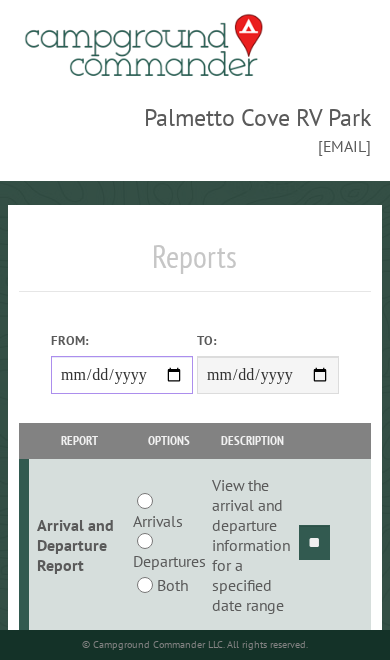 click on "From:" at bounding box center [122, 375] 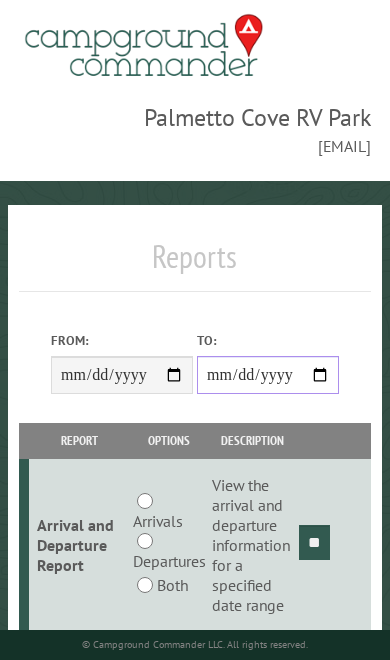click on "**********" at bounding box center (268, 375) 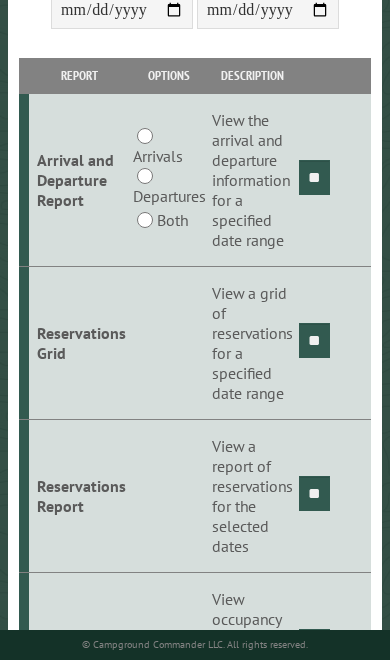 scroll, scrollTop: 482, scrollLeft: 0, axis: vertical 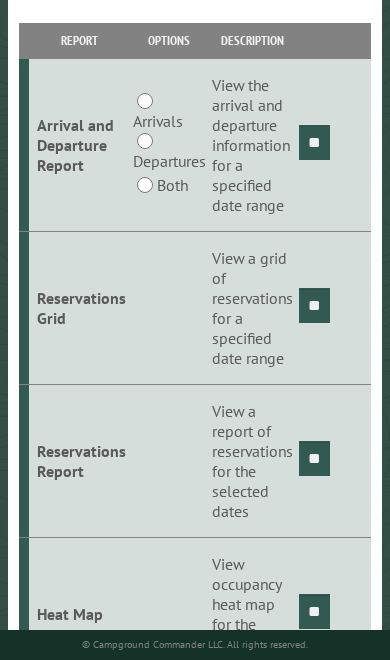 click on "**" at bounding box center (314, 305) 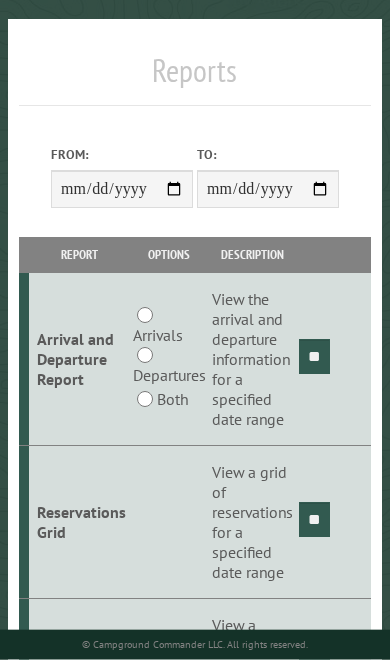 scroll, scrollTop: 263, scrollLeft: 0, axis: vertical 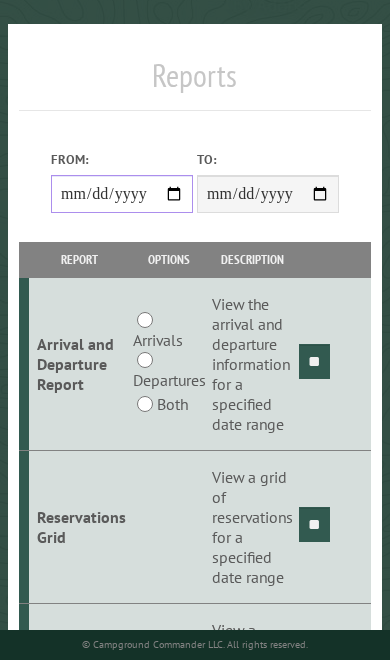 click on "**********" at bounding box center (122, 194) 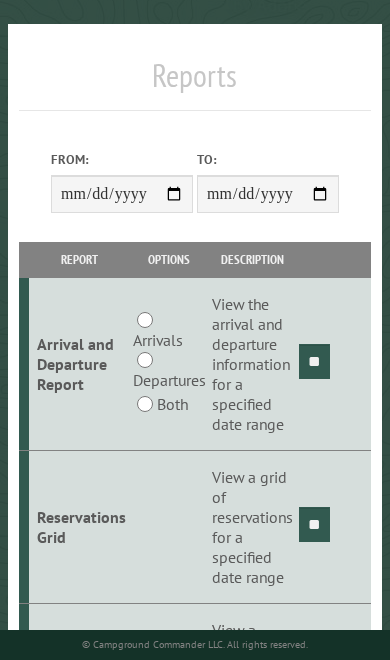 click on "**" at bounding box center (314, 361) 